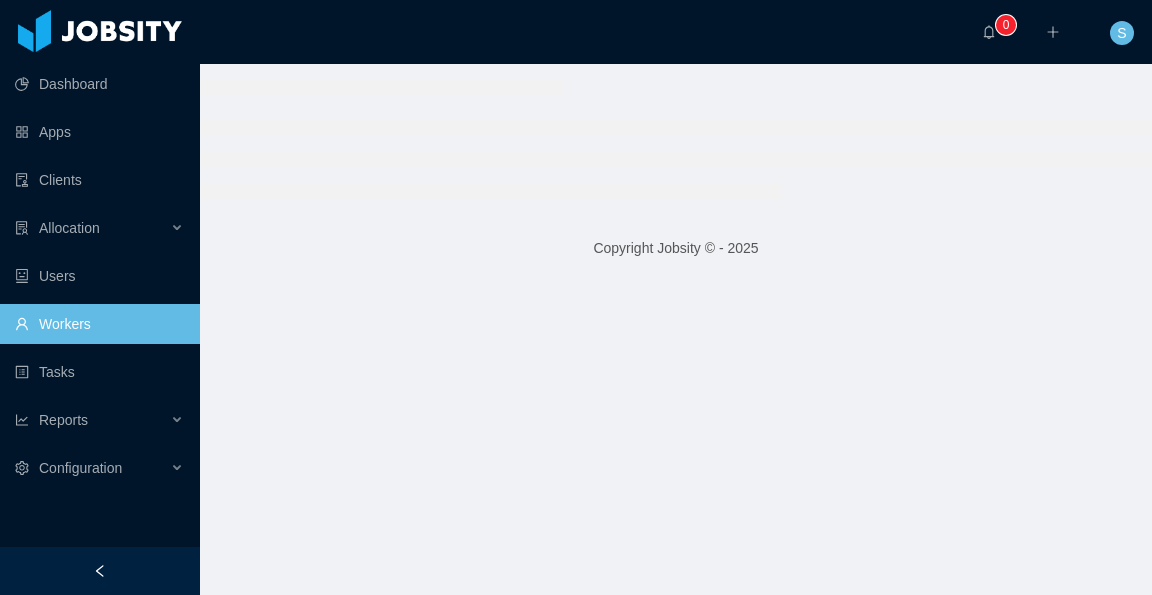 scroll, scrollTop: 0, scrollLeft: 0, axis: both 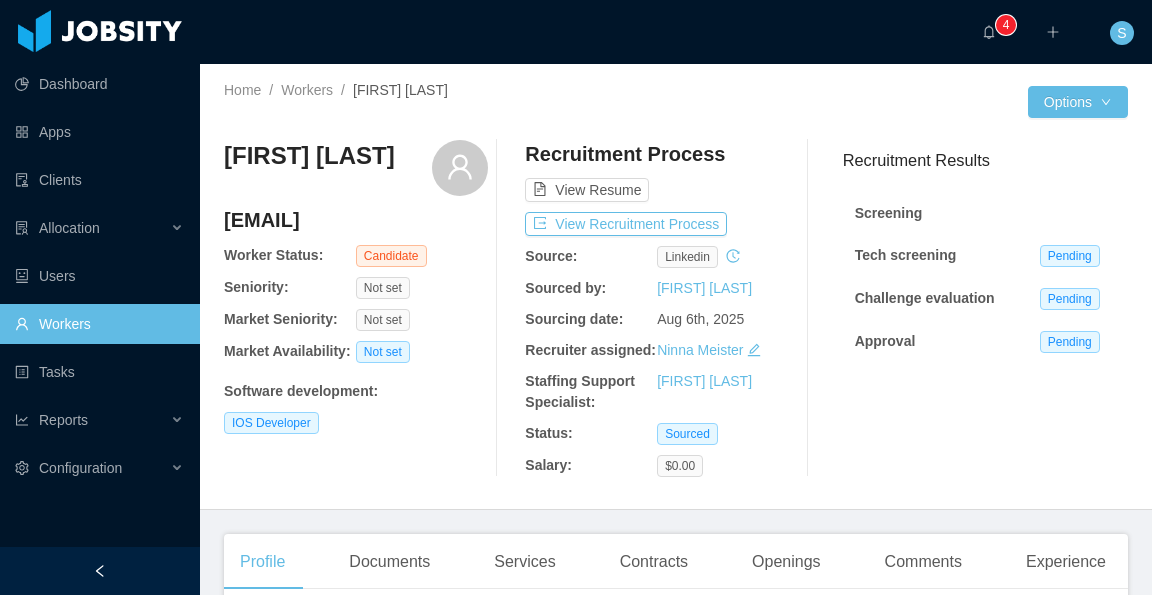 click on "Recruitment Process View Resume View Recruitment Process  Source: linkedin Sourced by: Silvia Andrade Sourcing date: Aug 6th, 2025 Recruiter assigned: Ninna Meister   Staffing Support Specialist: Silvia Andrade Status: Sourced Salary: $0.00" at bounding box center [657, 308] 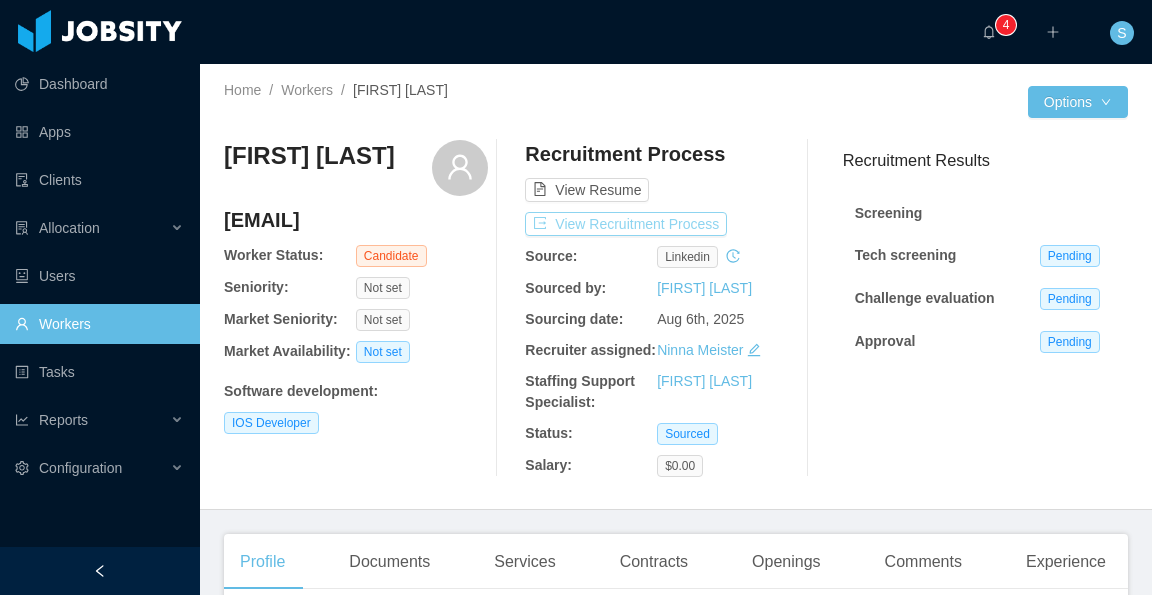 click on "View Recruitment Process" at bounding box center (626, 224) 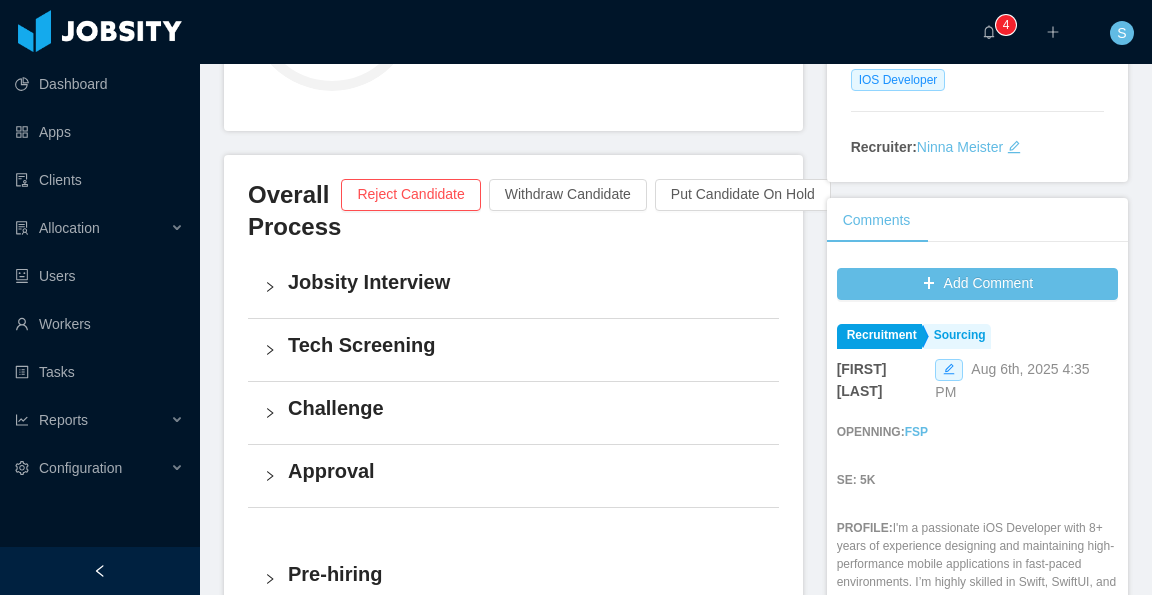 scroll, scrollTop: 400, scrollLeft: 0, axis: vertical 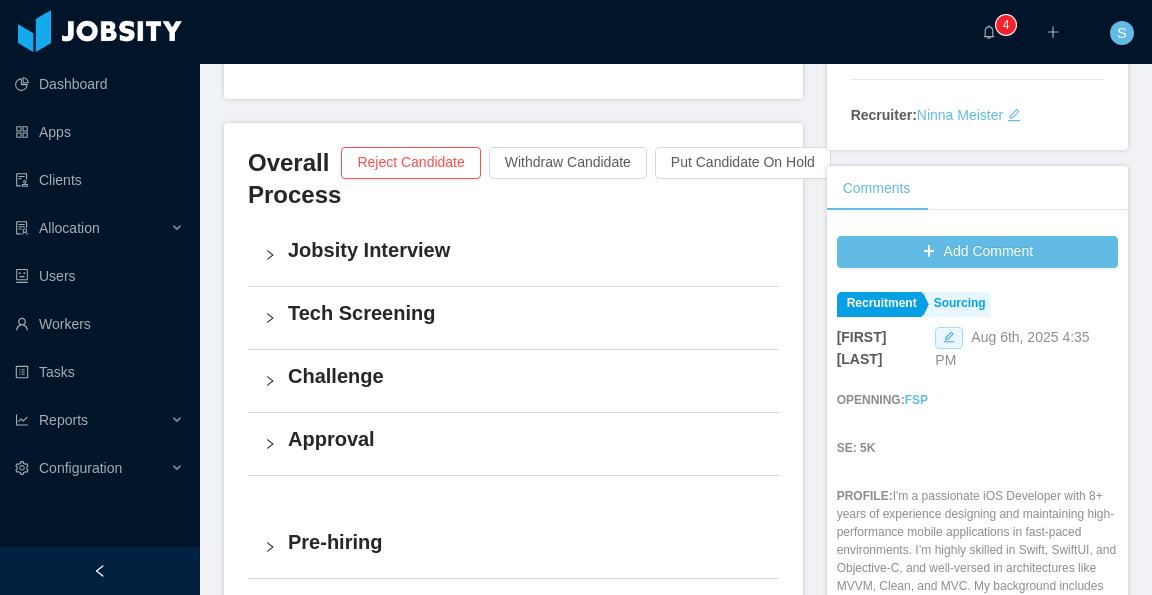 click 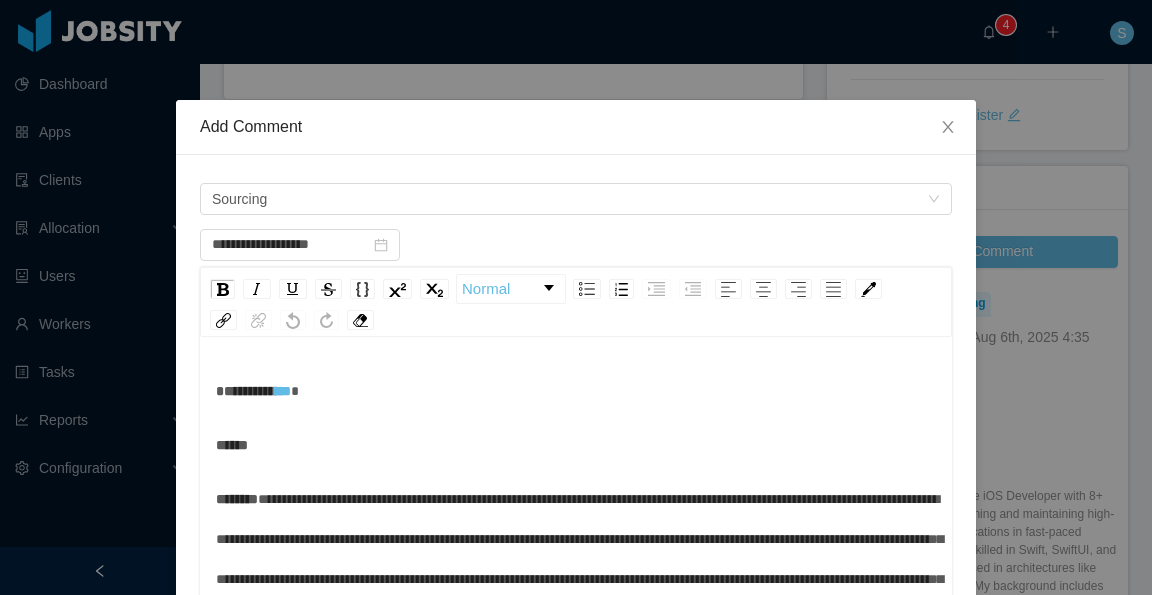 click on "******" at bounding box center [576, 445] 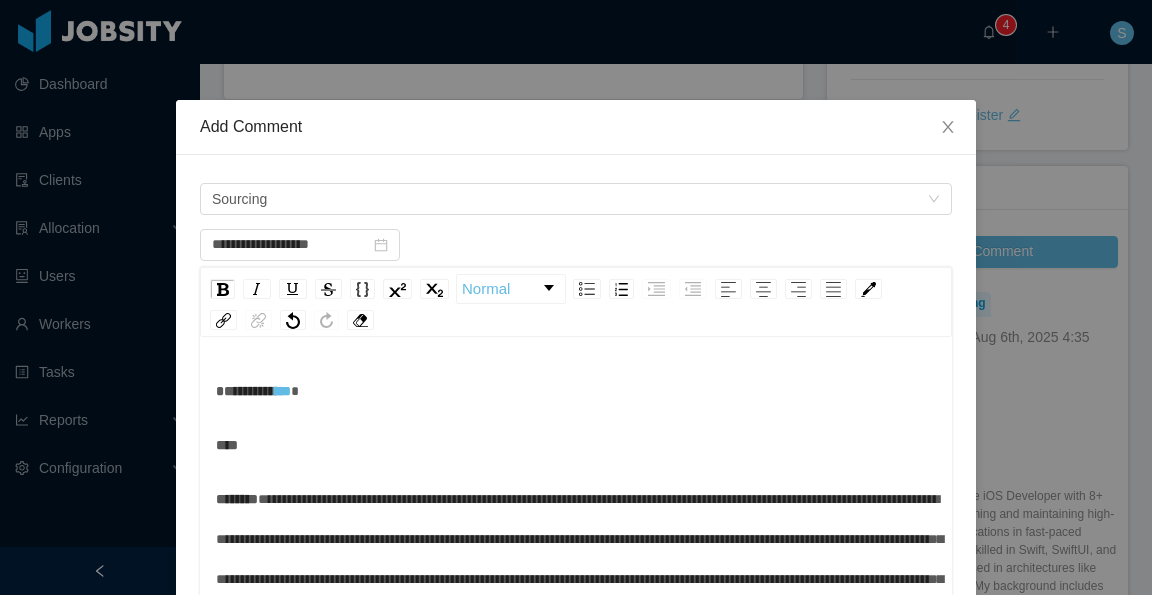 type 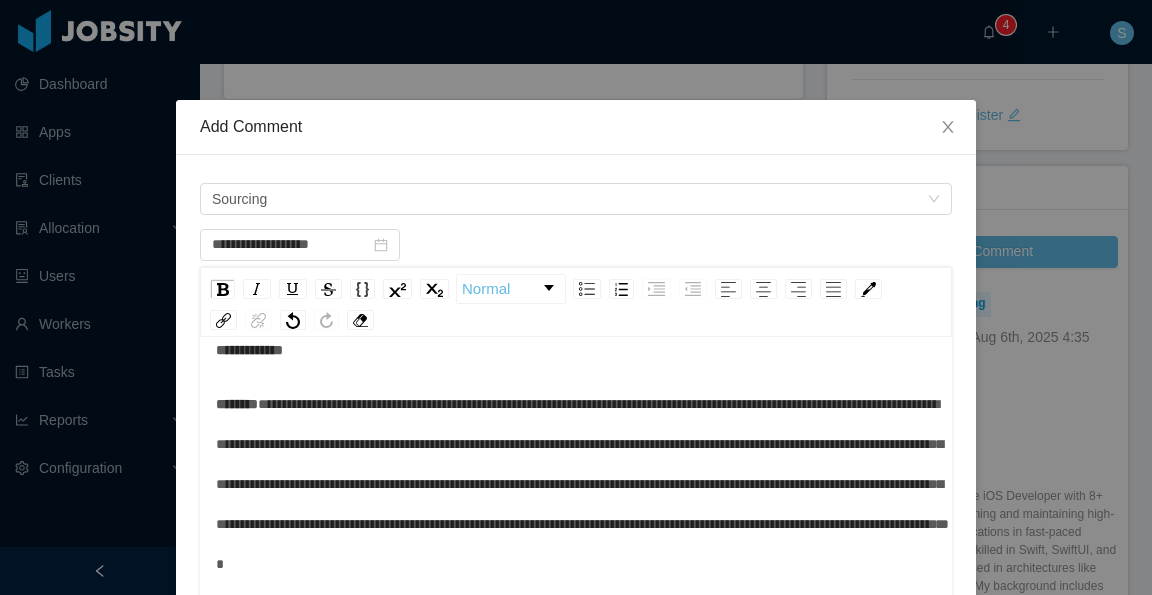 scroll, scrollTop: 214, scrollLeft: 0, axis: vertical 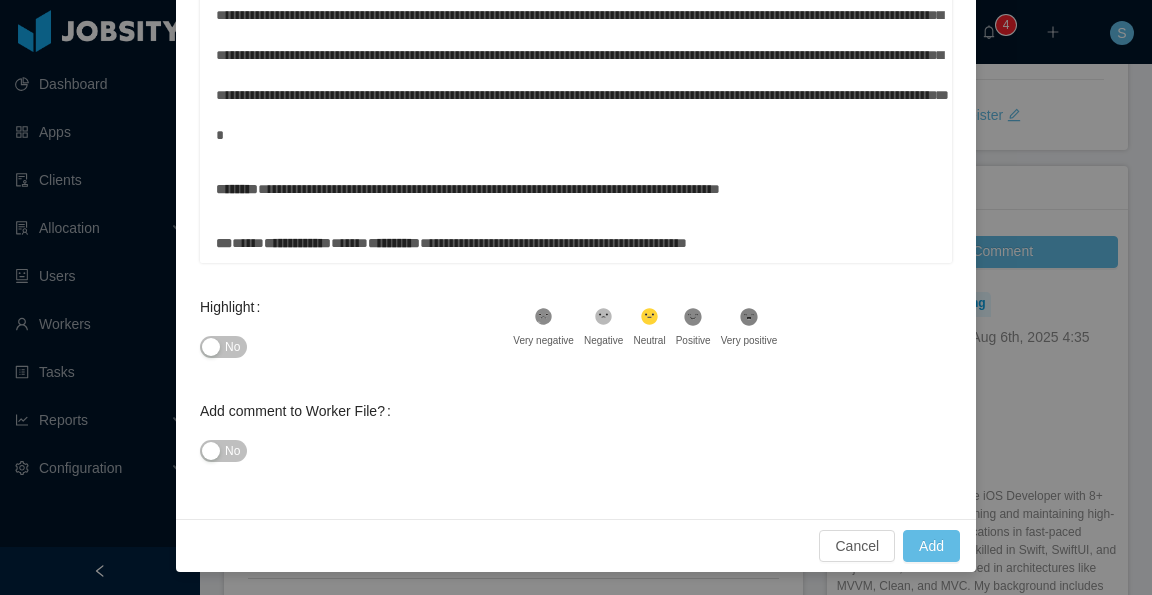 click 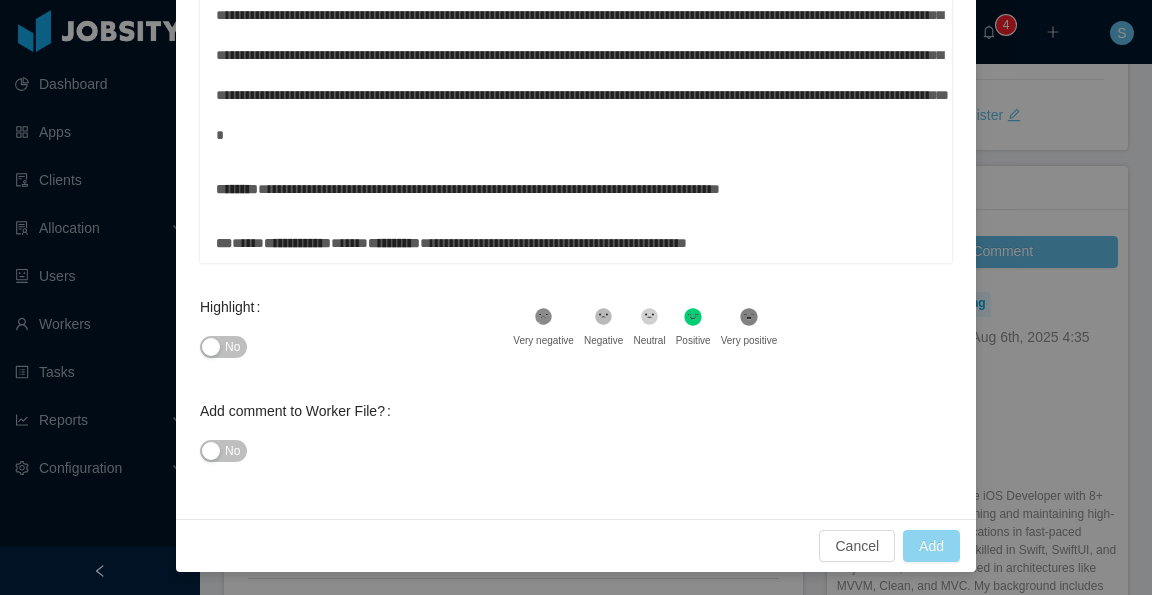 click on "Add" at bounding box center (931, 546) 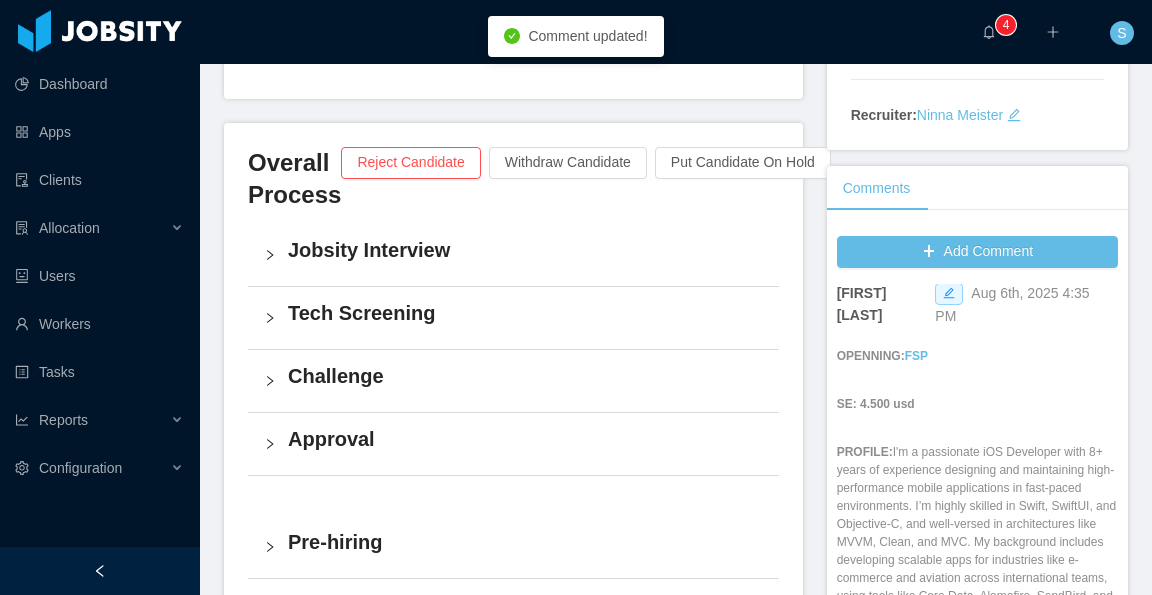 scroll, scrollTop: 0, scrollLeft: 0, axis: both 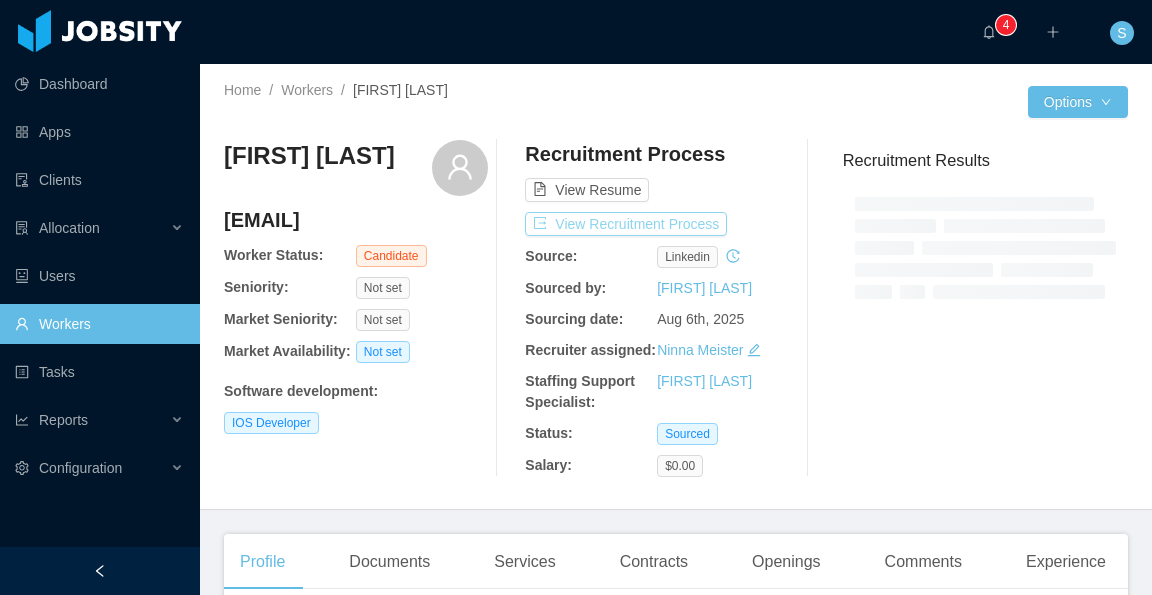click on "View Recruitment Process" at bounding box center [626, 224] 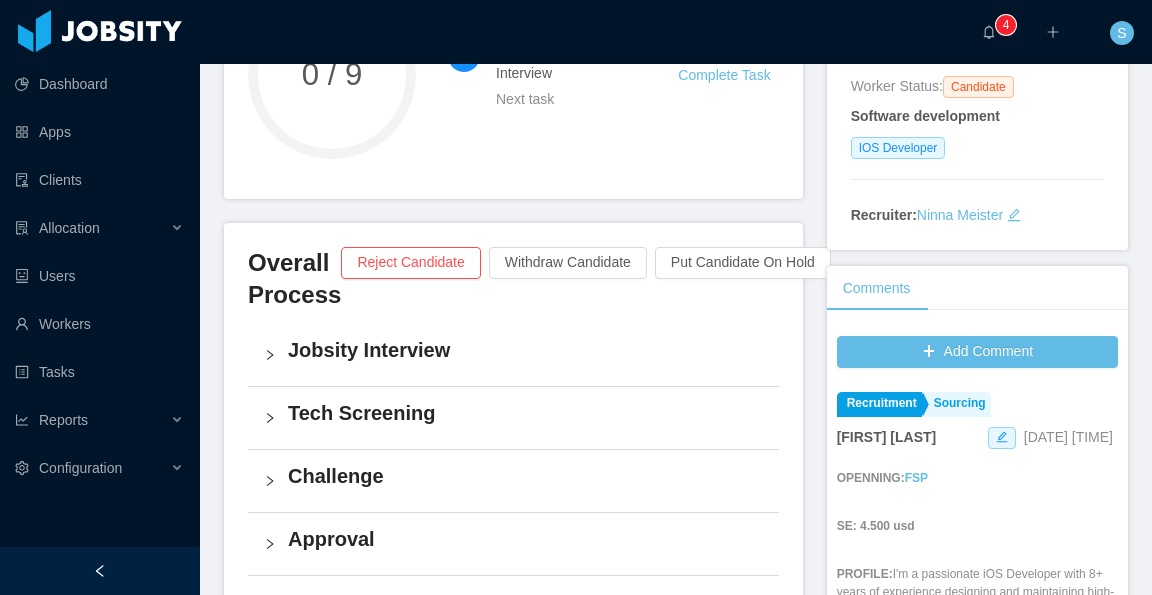 scroll, scrollTop: 500, scrollLeft: 0, axis: vertical 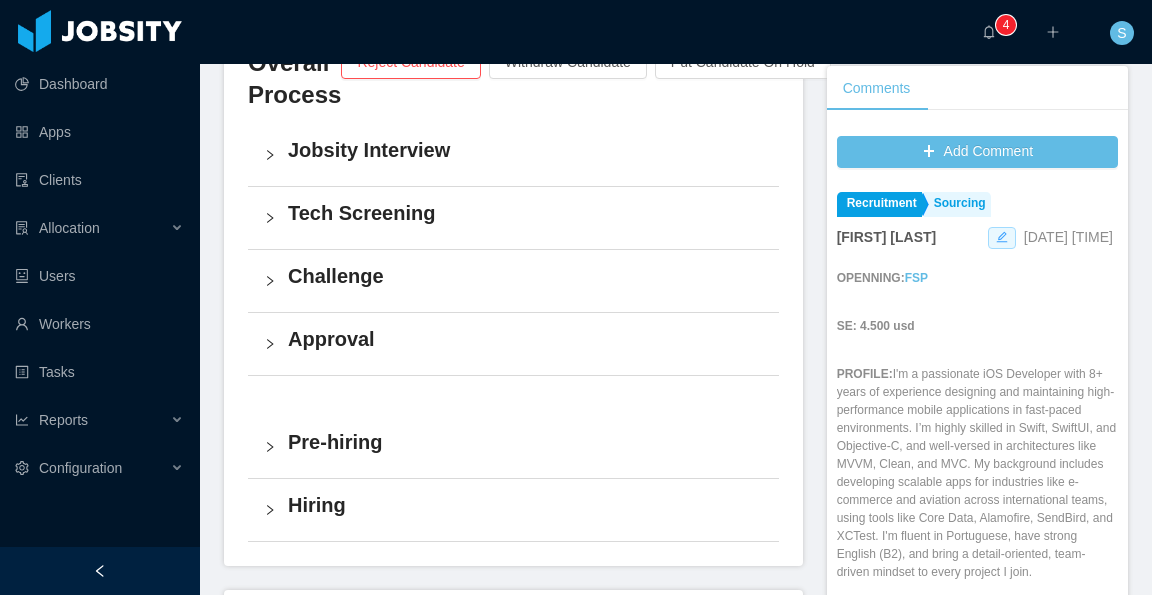 click 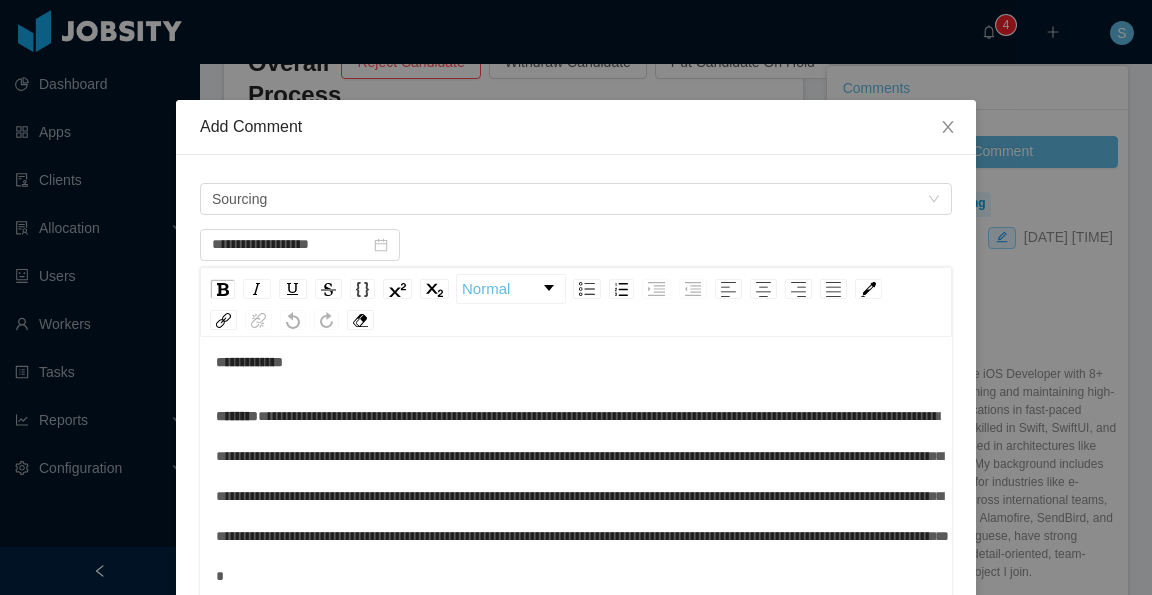 scroll, scrollTop: 100, scrollLeft: 0, axis: vertical 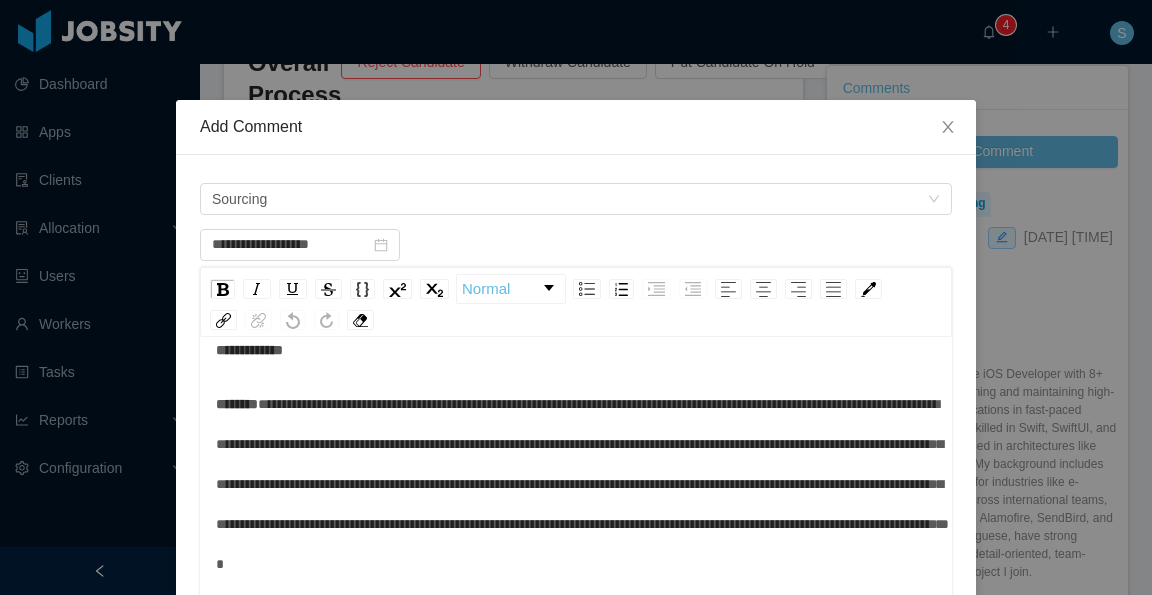click on "**********" at bounding box center [582, 484] 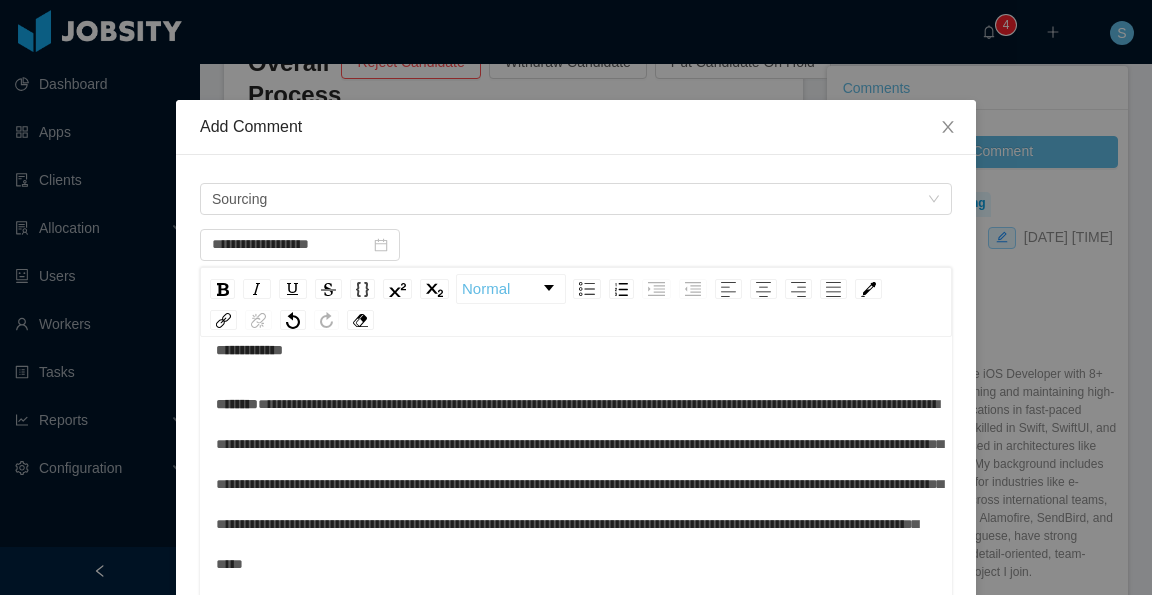 type 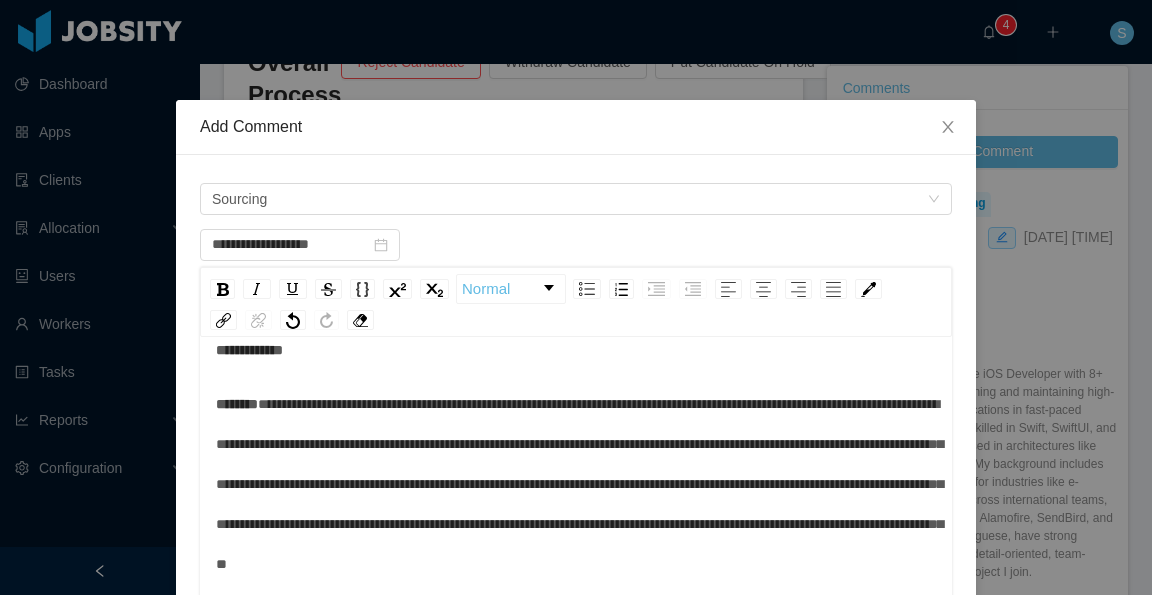 scroll, scrollTop: 214, scrollLeft: 0, axis: vertical 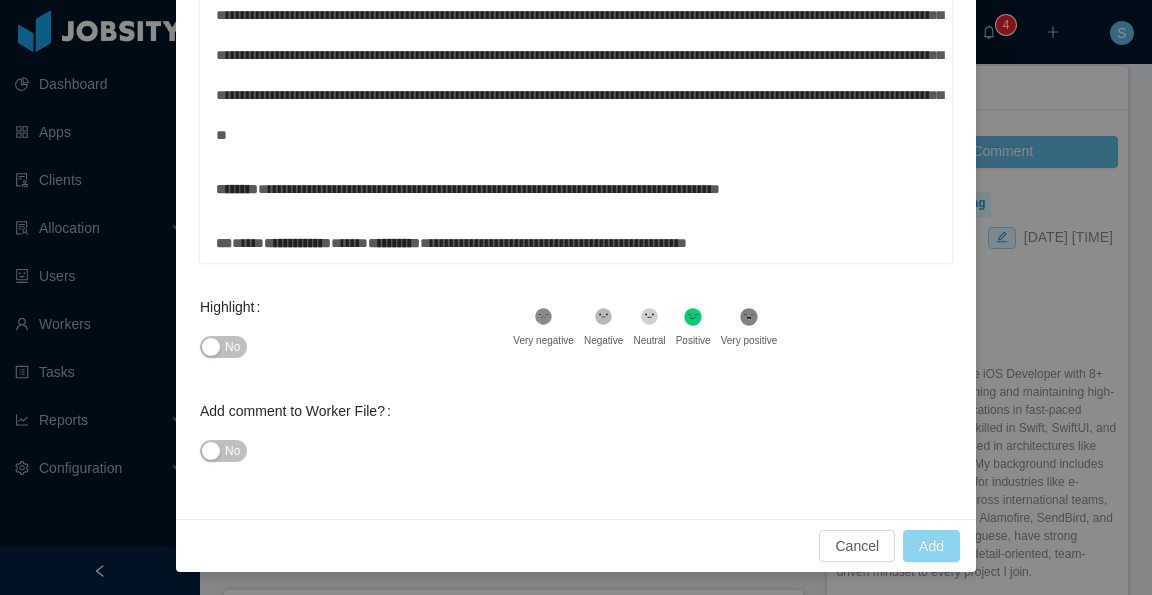 click on "Add" at bounding box center [931, 546] 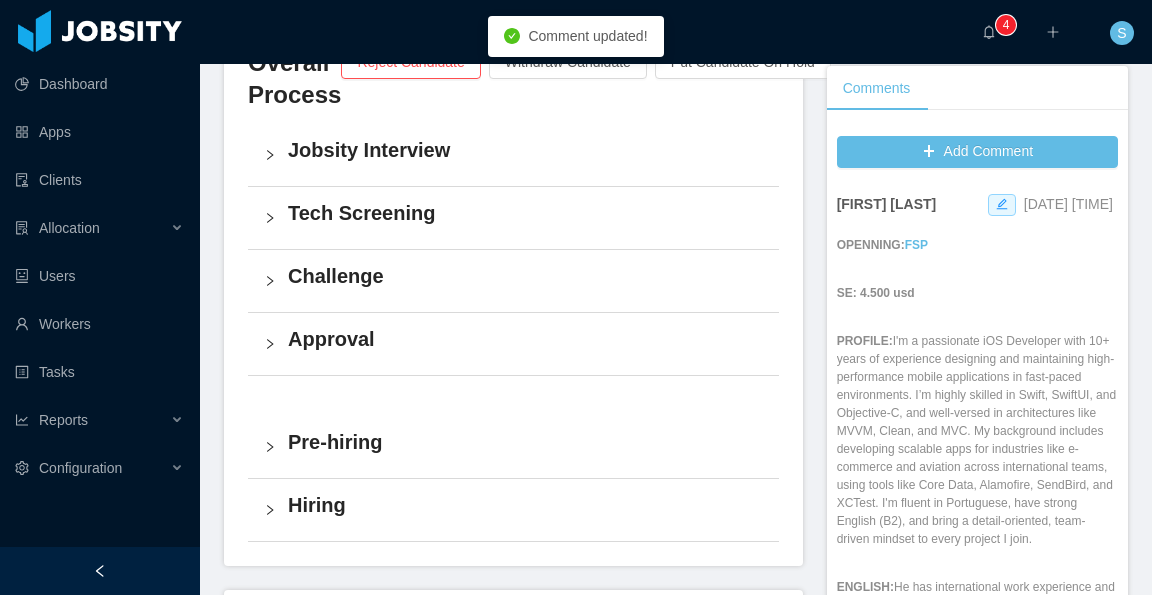 scroll, scrollTop: 107, scrollLeft: 0, axis: vertical 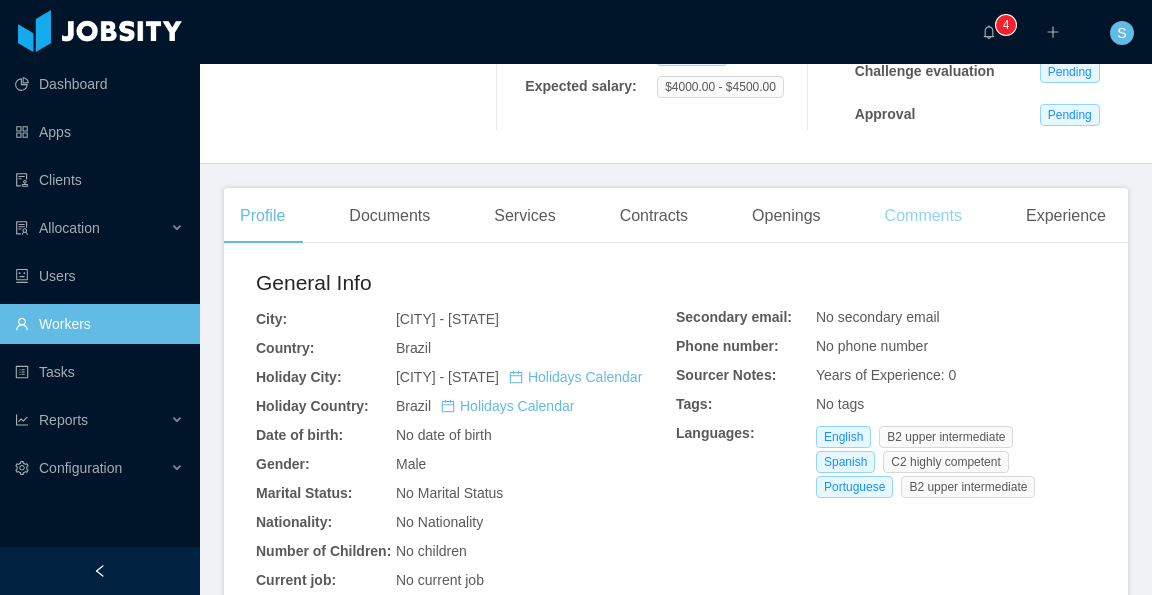 click on "Comments" at bounding box center (923, 216) 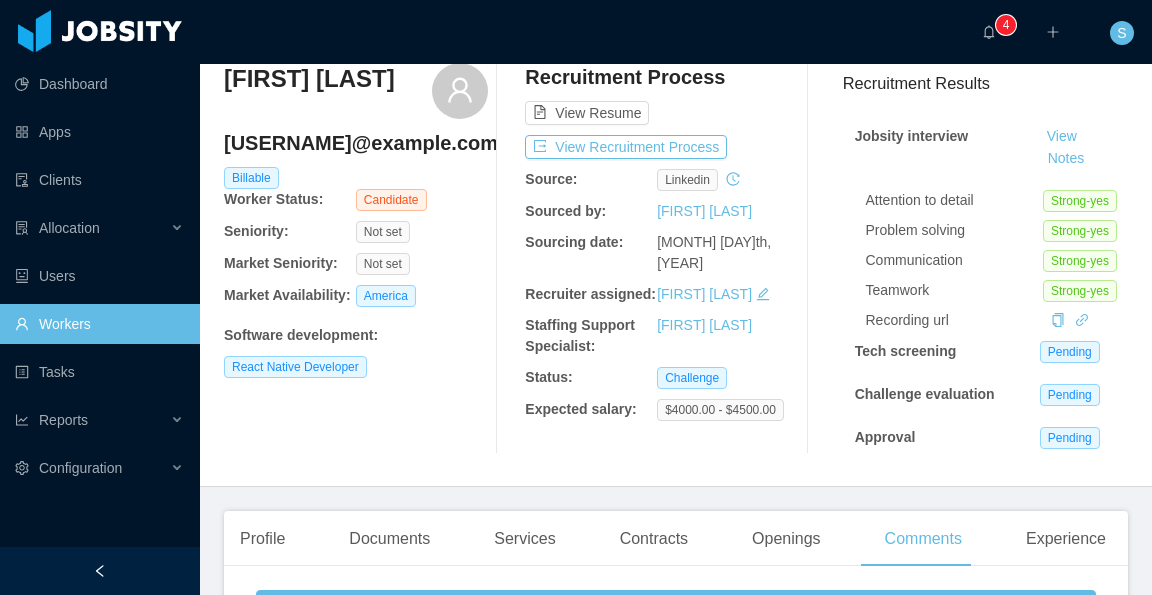 scroll, scrollTop: 0, scrollLeft: 0, axis: both 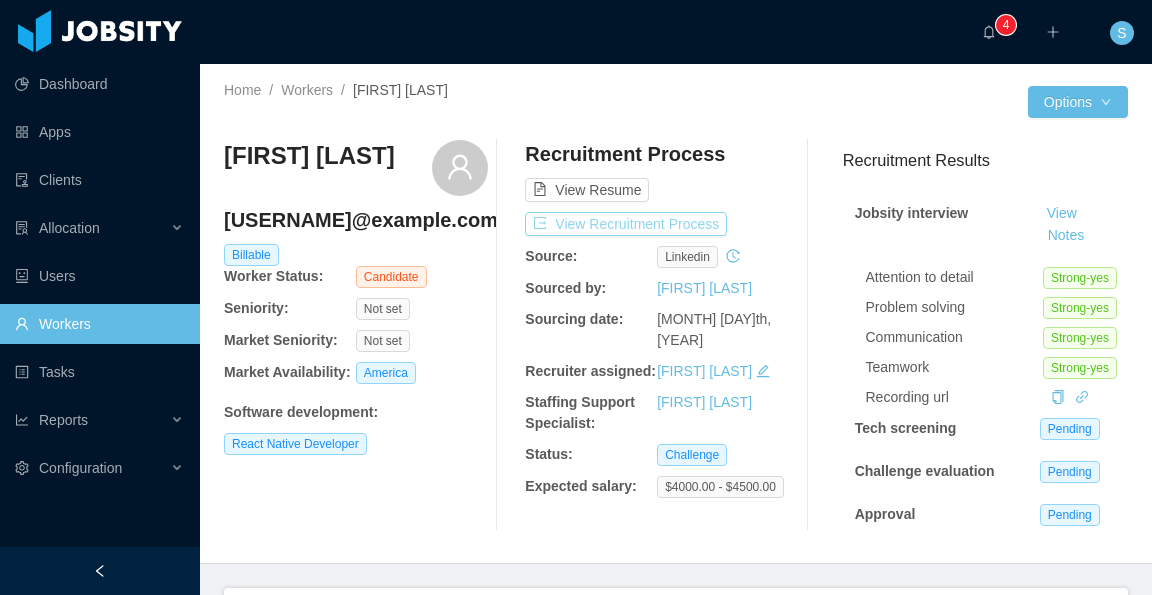 click on "View Recruitment Process" at bounding box center [626, 224] 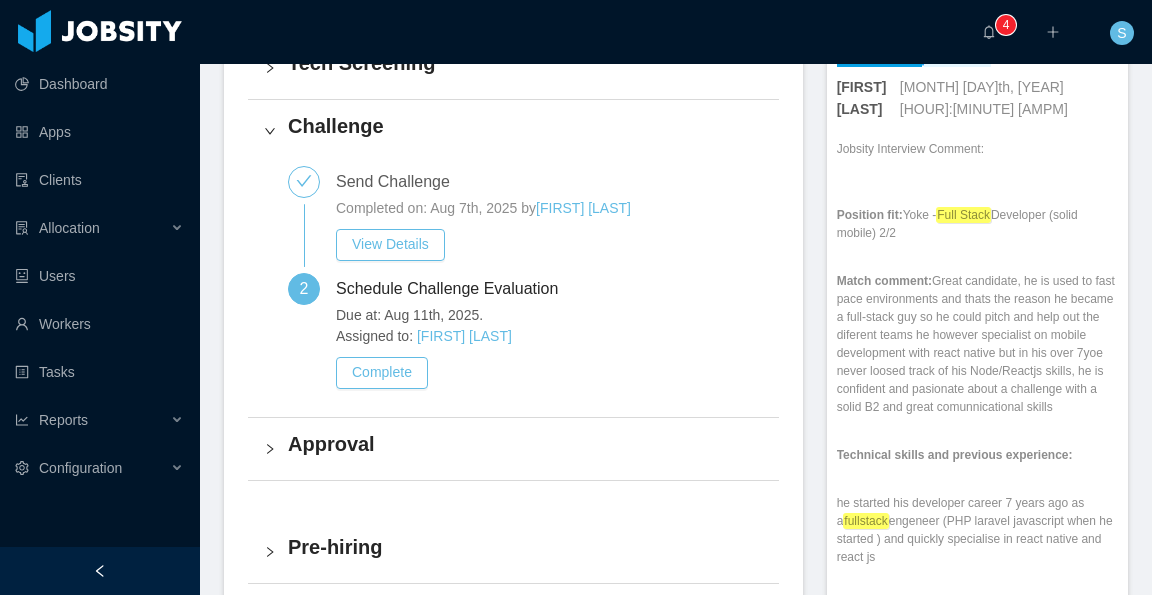 scroll, scrollTop: 533, scrollLeft: 0, axis: vertical 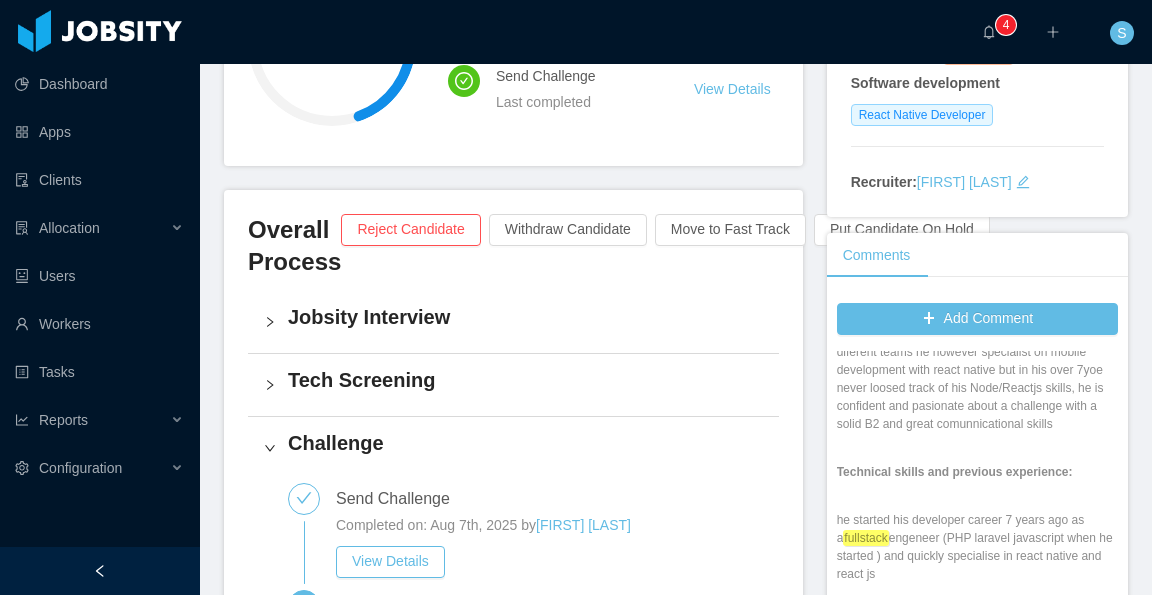 click on "Jobsity Interview" at bounding box center [525, 317] 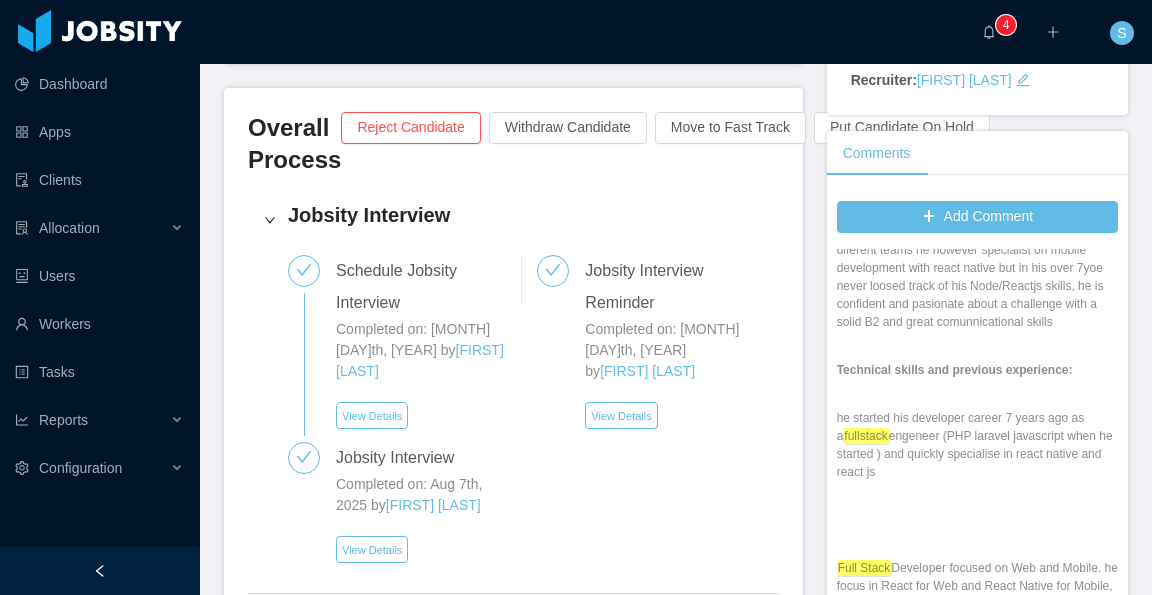 scroll, scrollTop: 433, scrollLeft: 0, axis: vertical 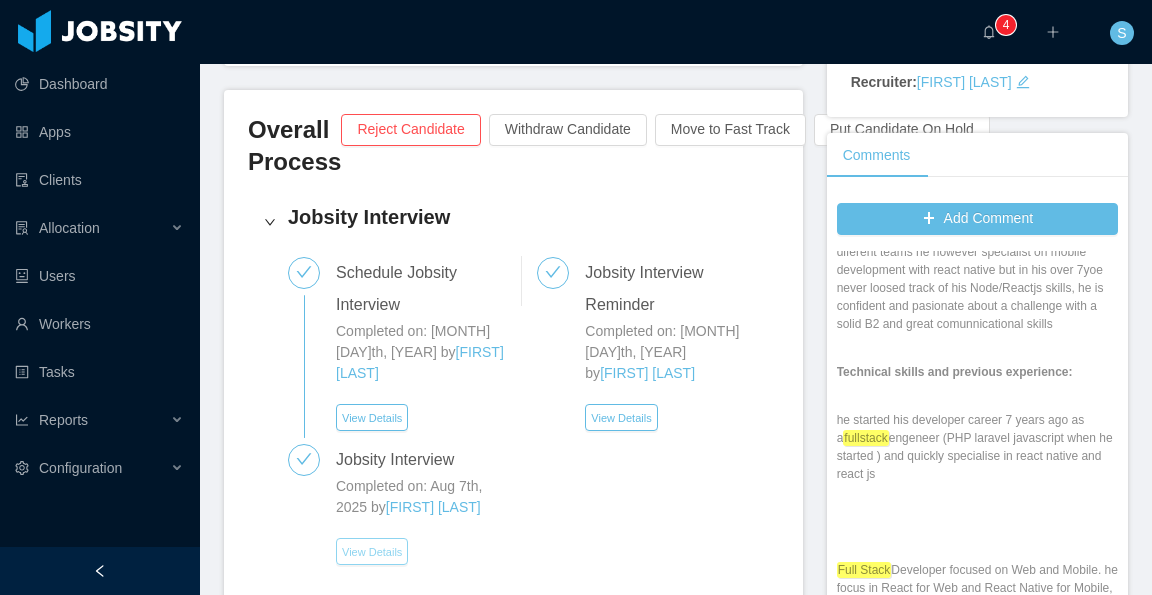 click on "View Details" at bounding box center [372, 551] 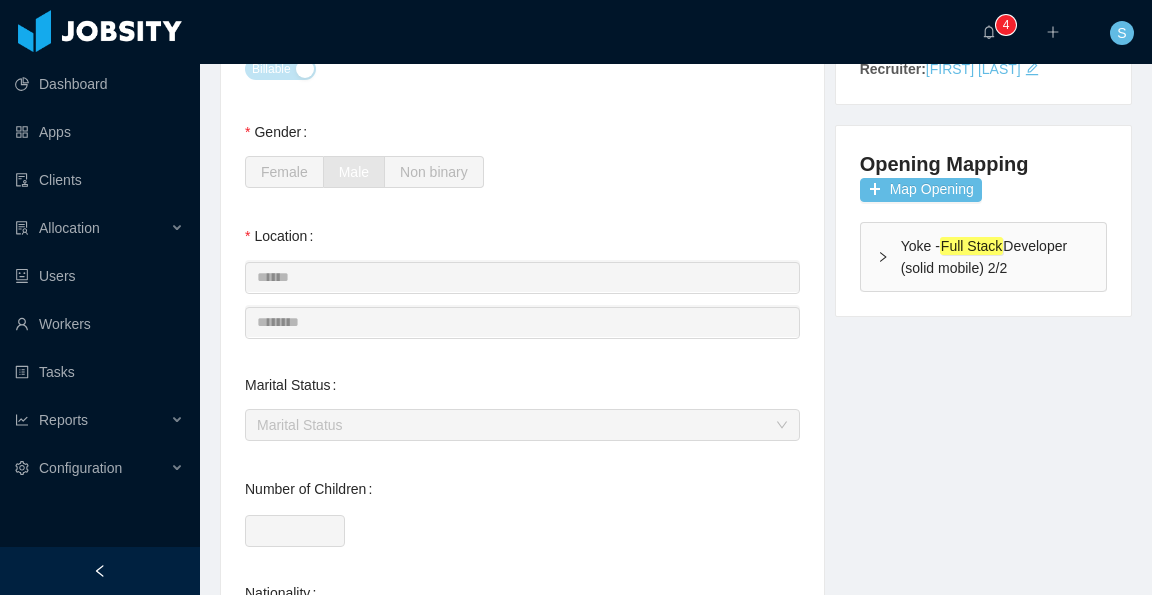 scroll, scrollTop: 0, scrollLeft: 0, axis: both 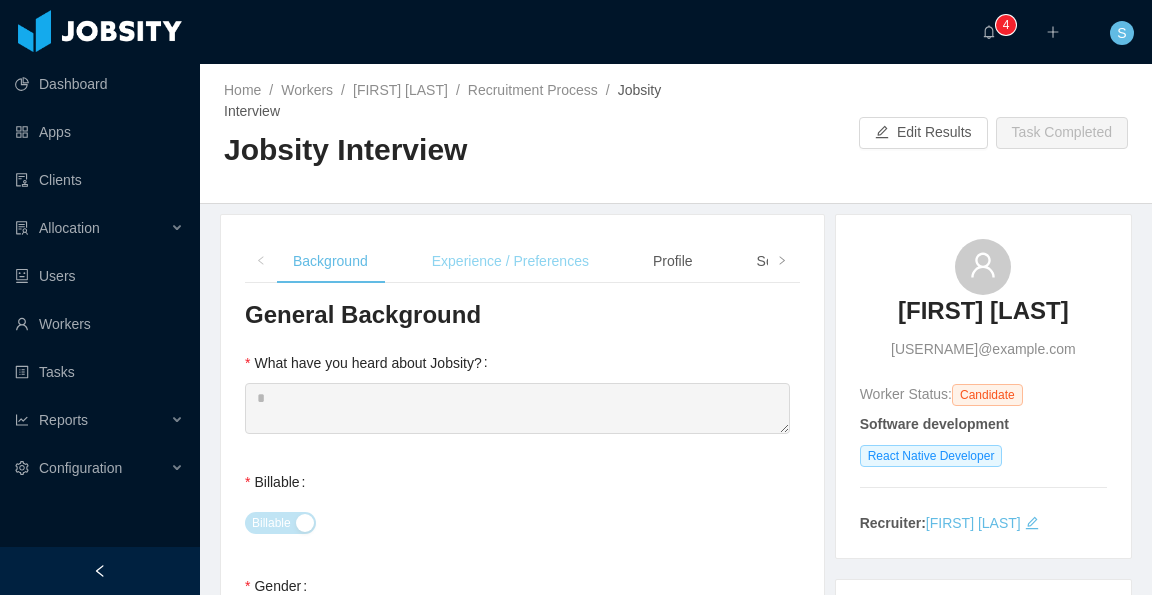 click on "Experience / Preferences" at bounding box center [510, 261] 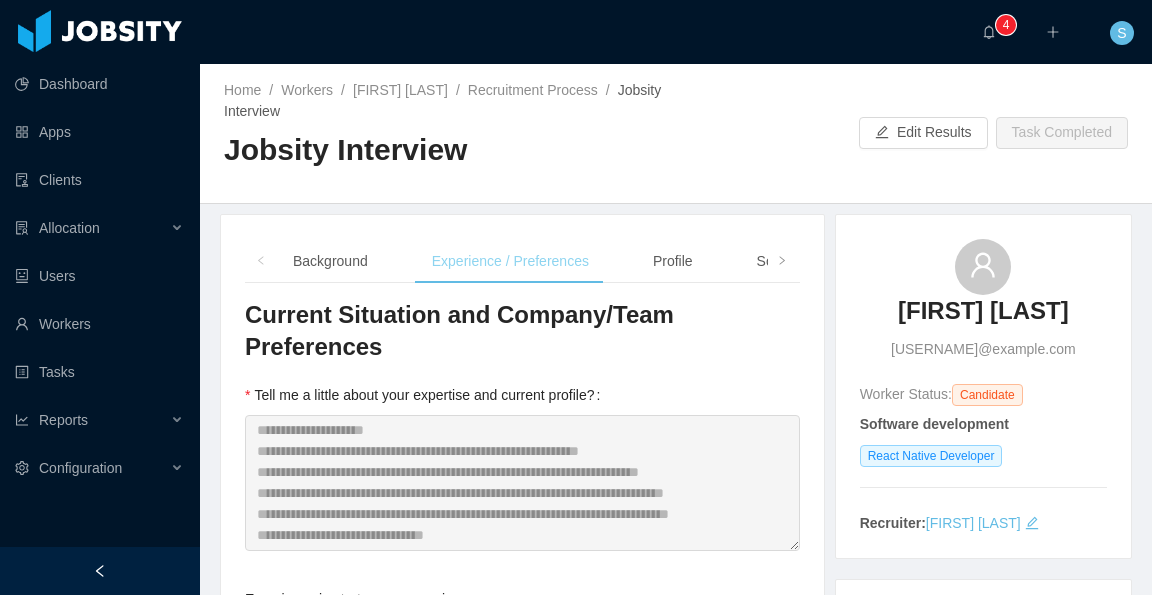 type 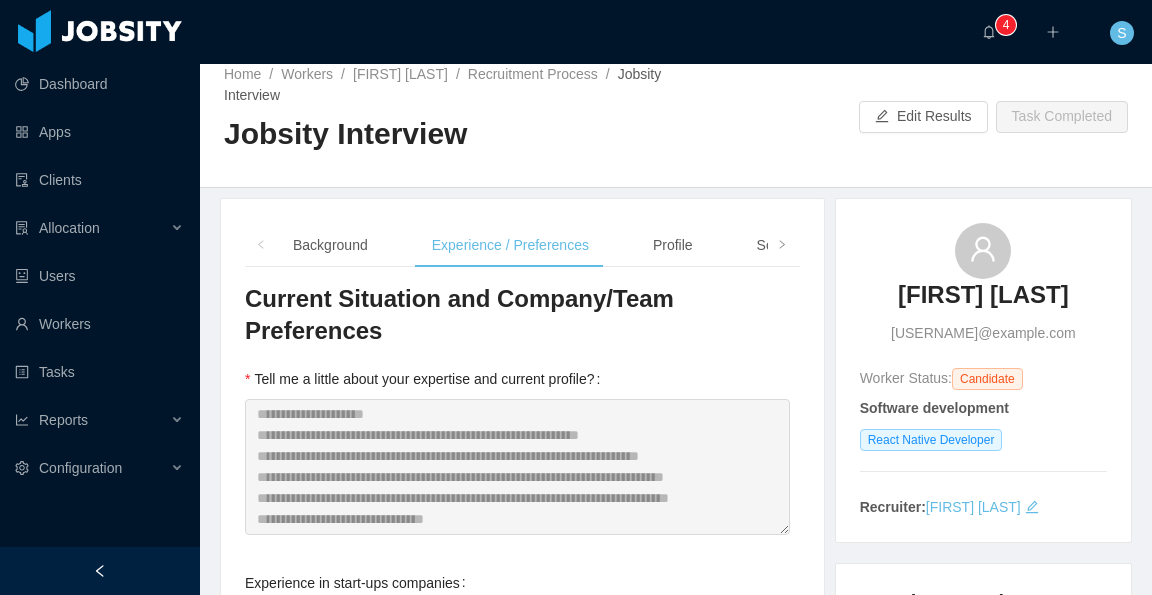 scroll, scrollTop: 0, scrollLeft: 0, axis: both 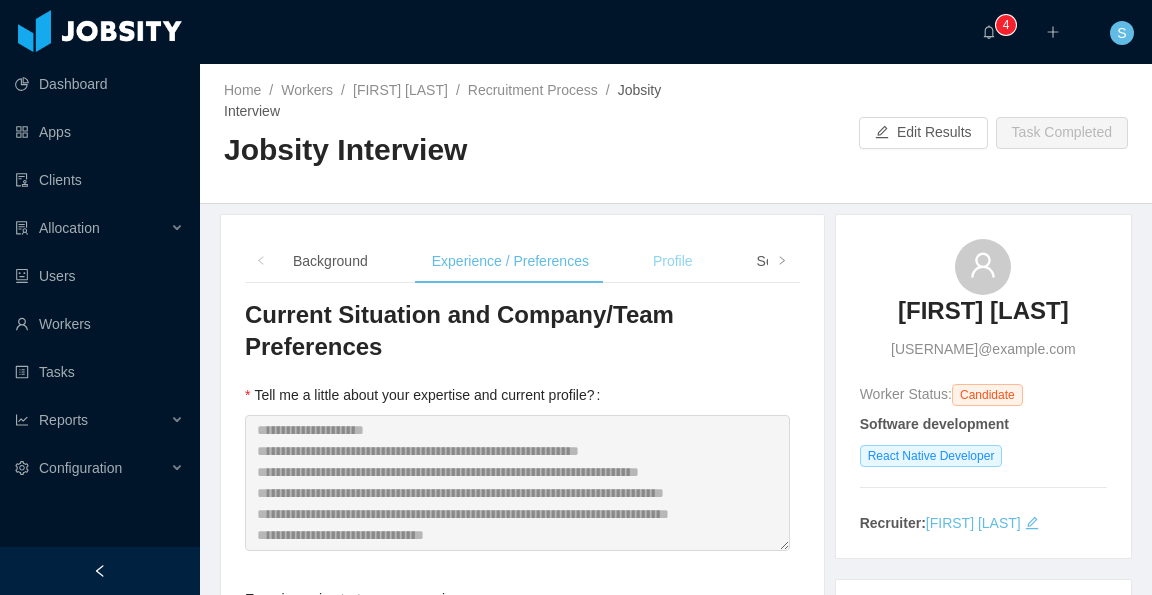 click on "Profile" at bounding box center [673, 261] 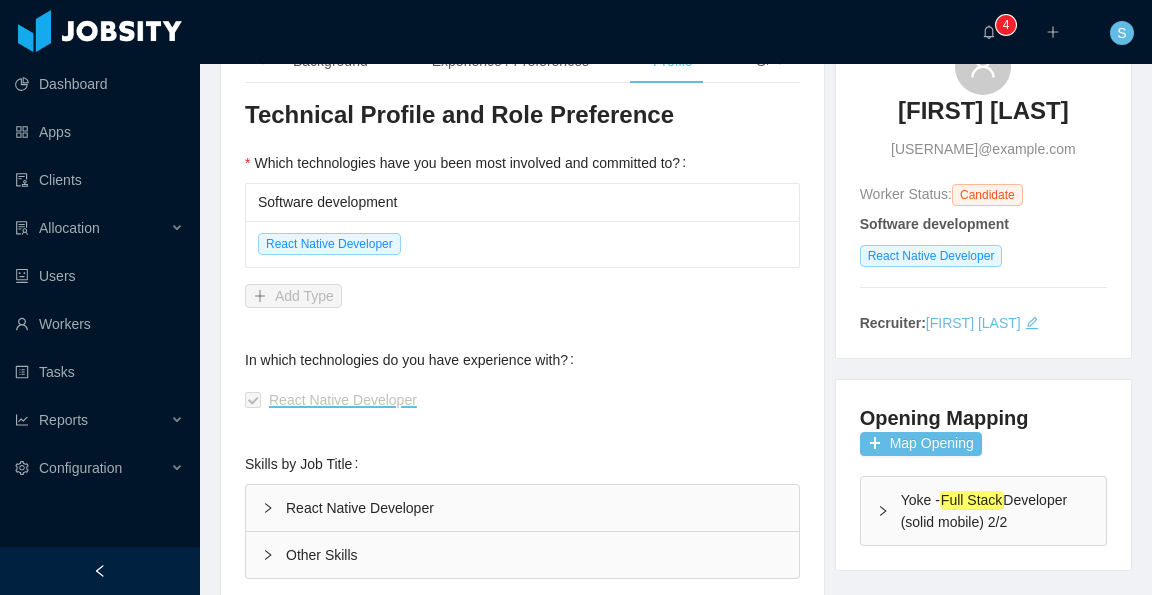 scroll, scrollTop: 0, scrollLeft: 0, axis: both 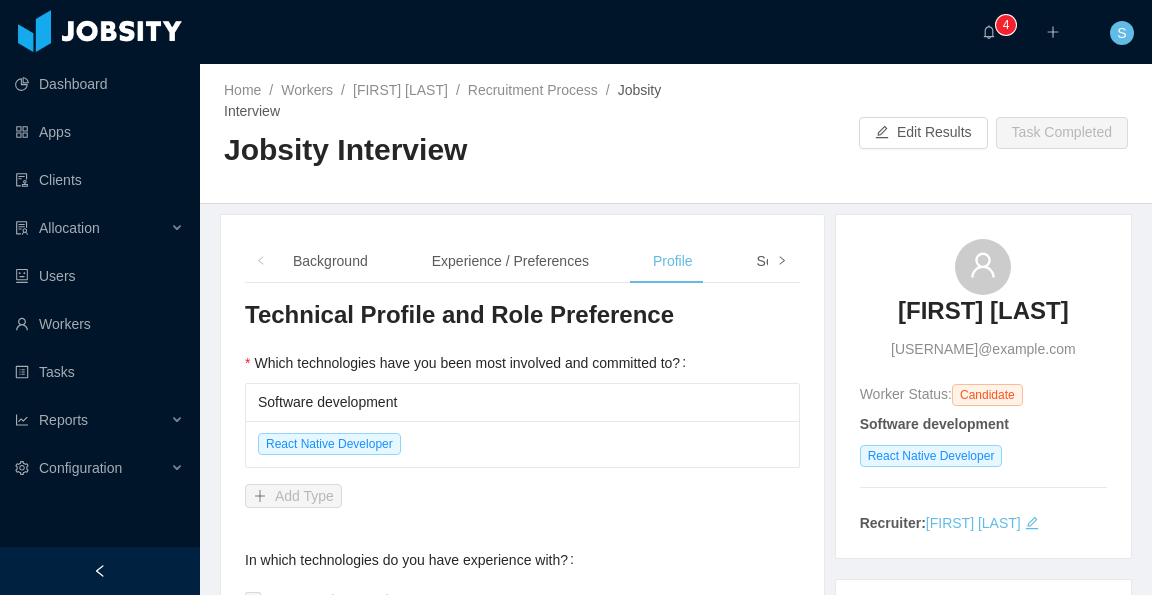 click 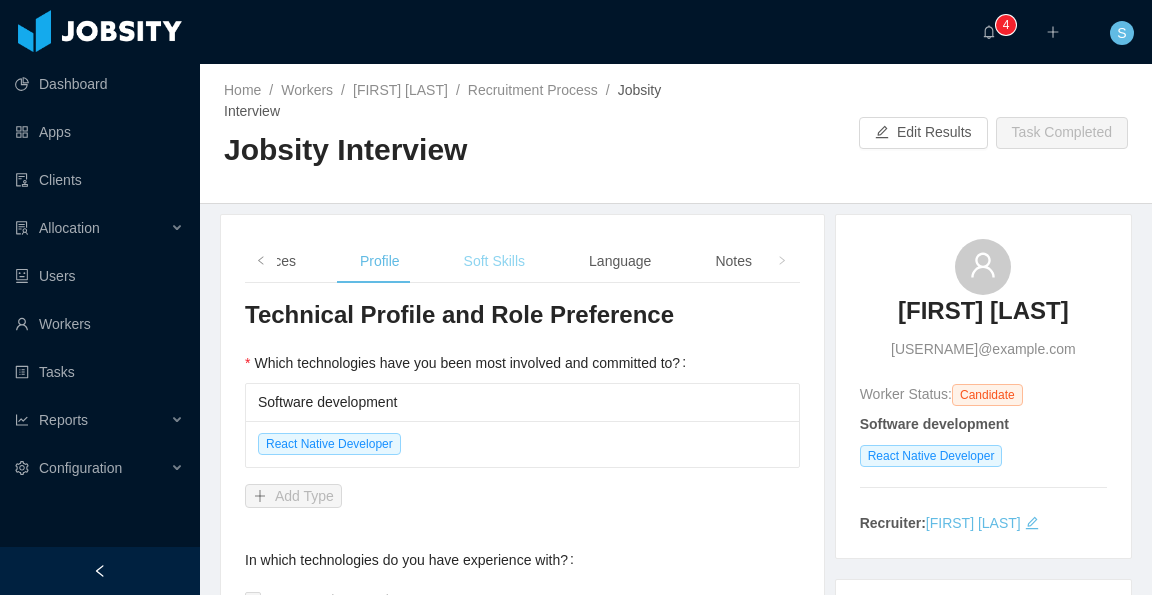 click on "Soft Skills" at bounding box center (494, 261) 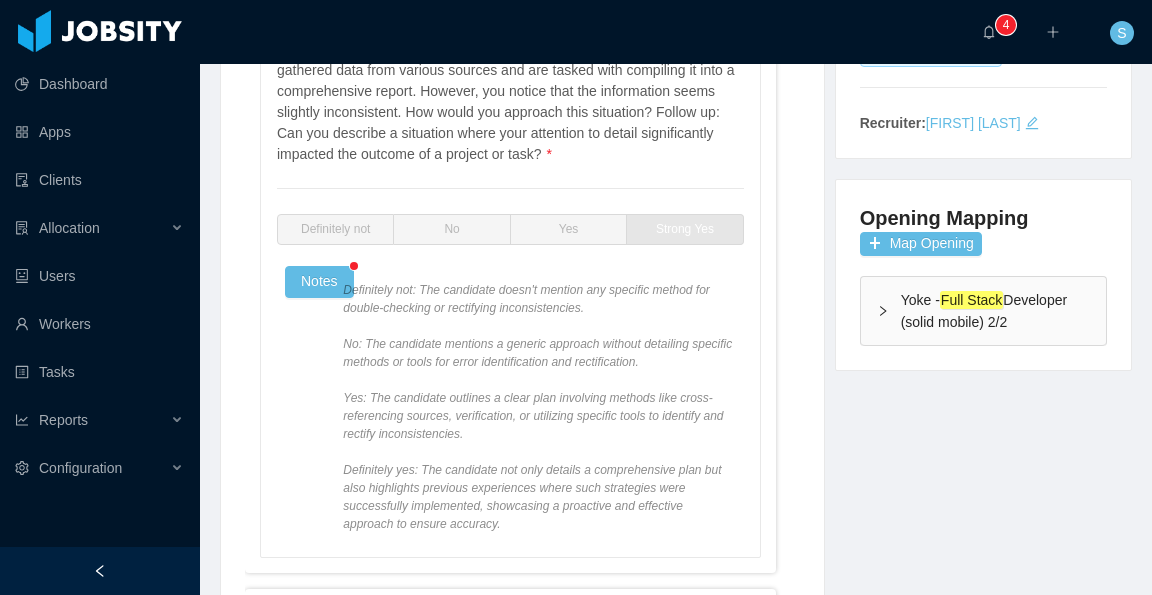 scroll, scrollTop: 100, scrollLeft: 0, axis: vertical 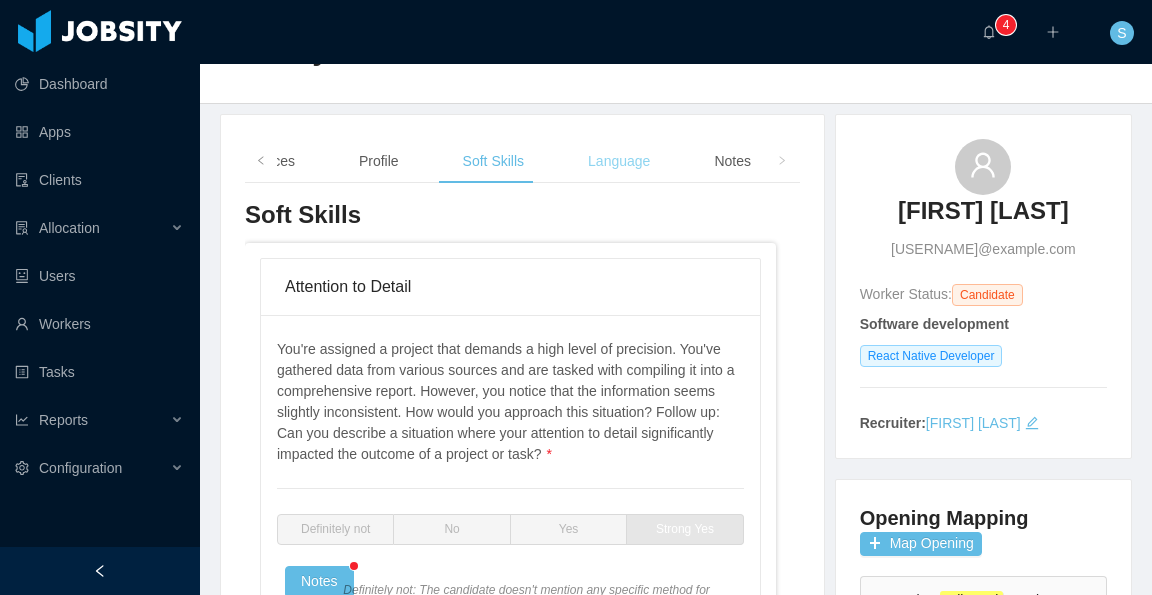 click on "Language" at bounding box center (619, 161) 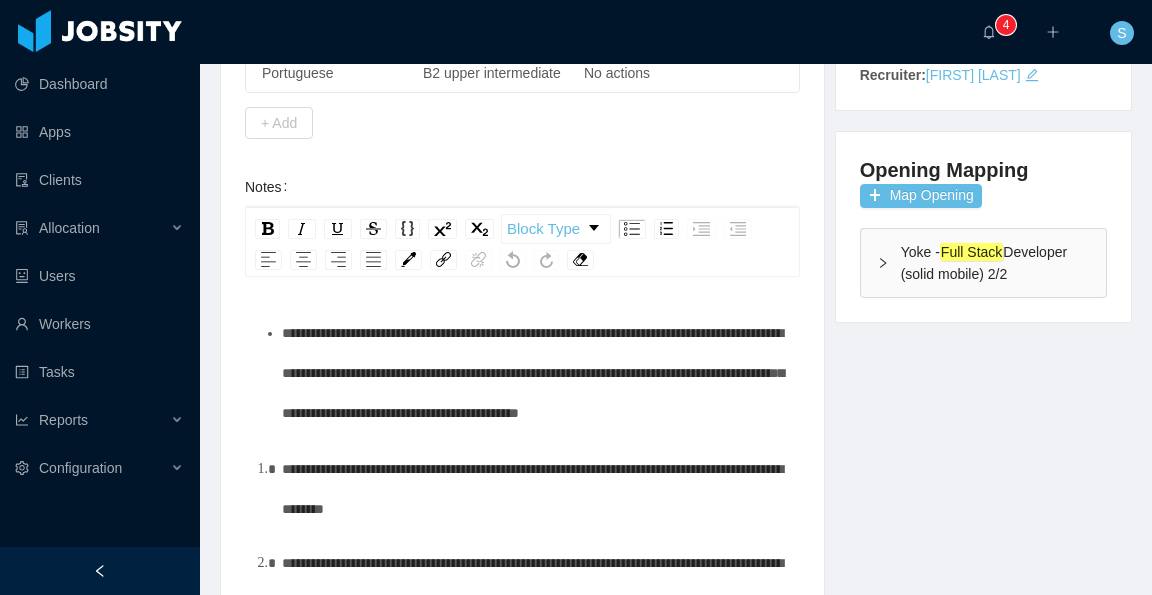 scroll, scrollTop: 500, scrollLeft: 0, axis: vertical 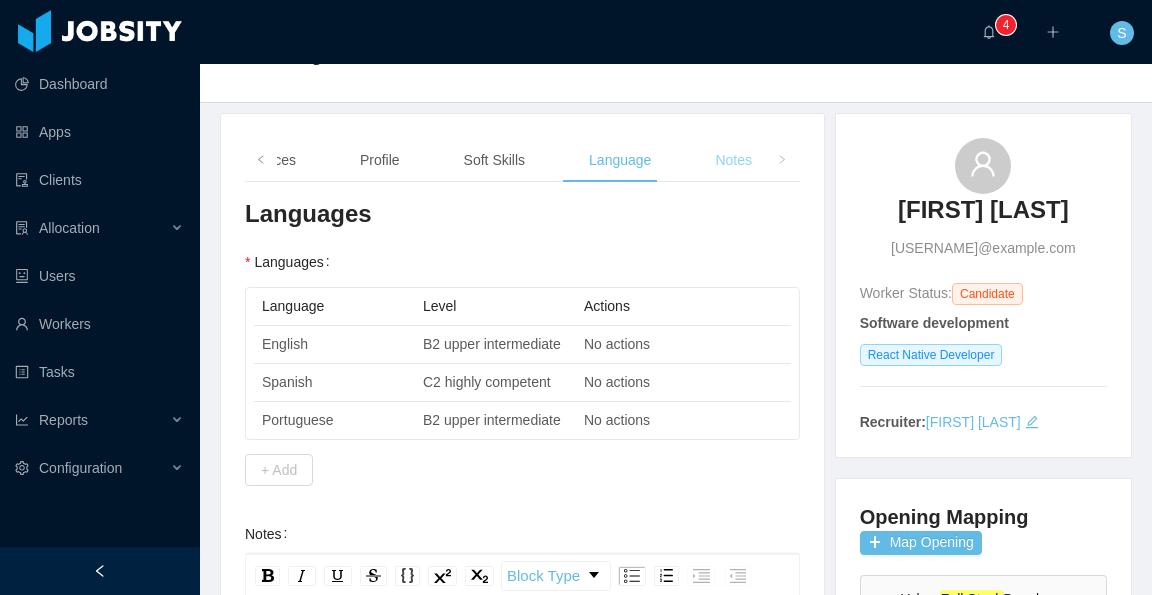 click on "Notes" at bounding box center [733, 160] 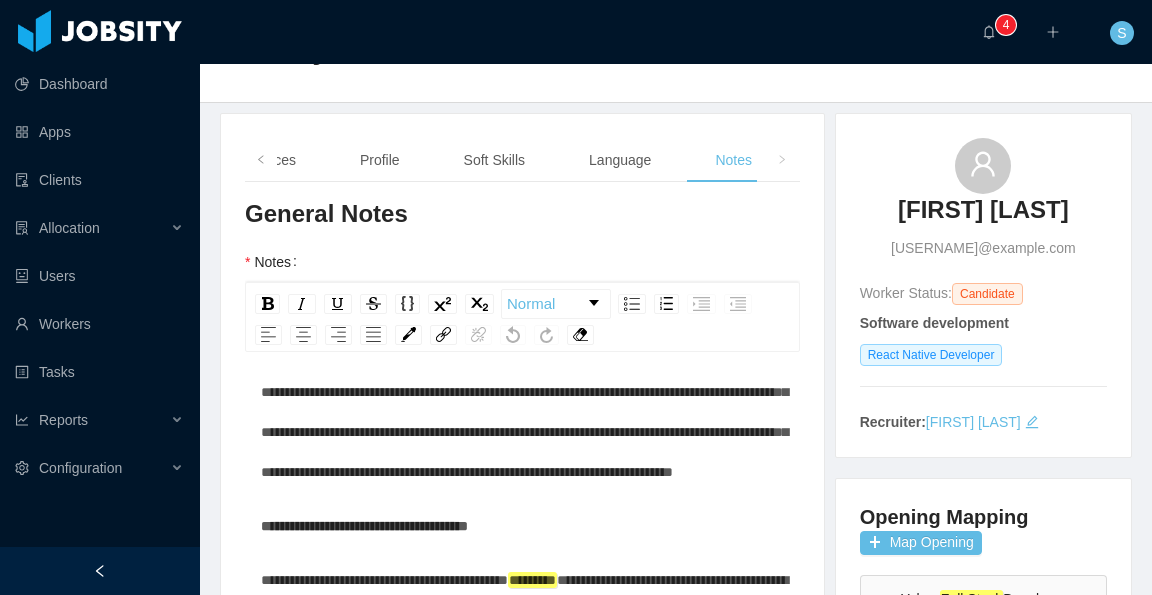 scroll, scrollTop: 200, scrollLeft: 0, axis: vertical 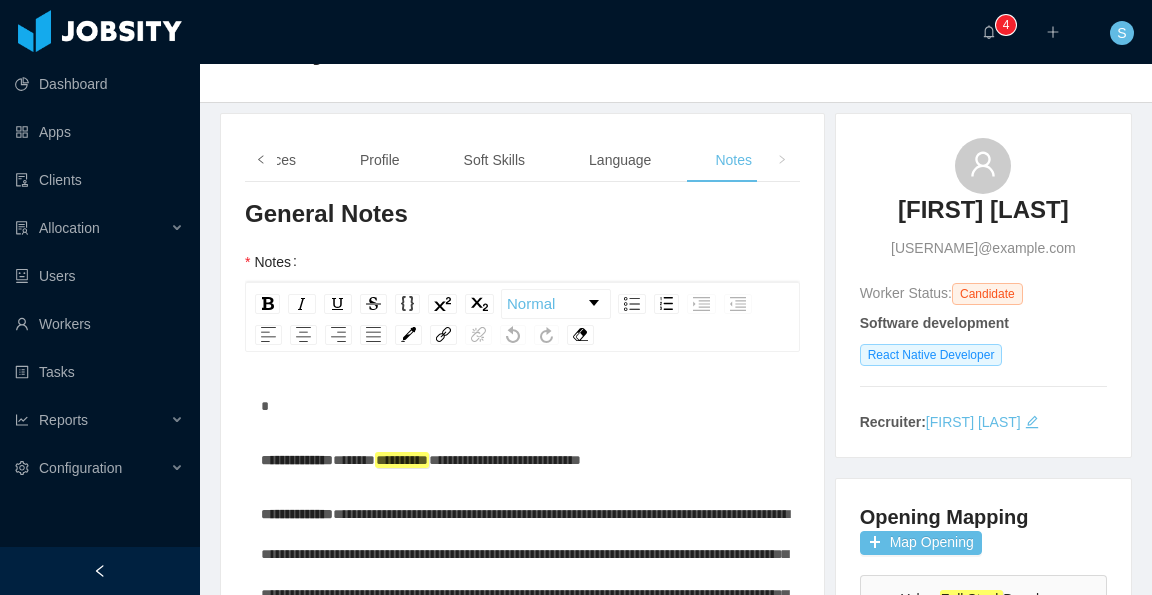 click 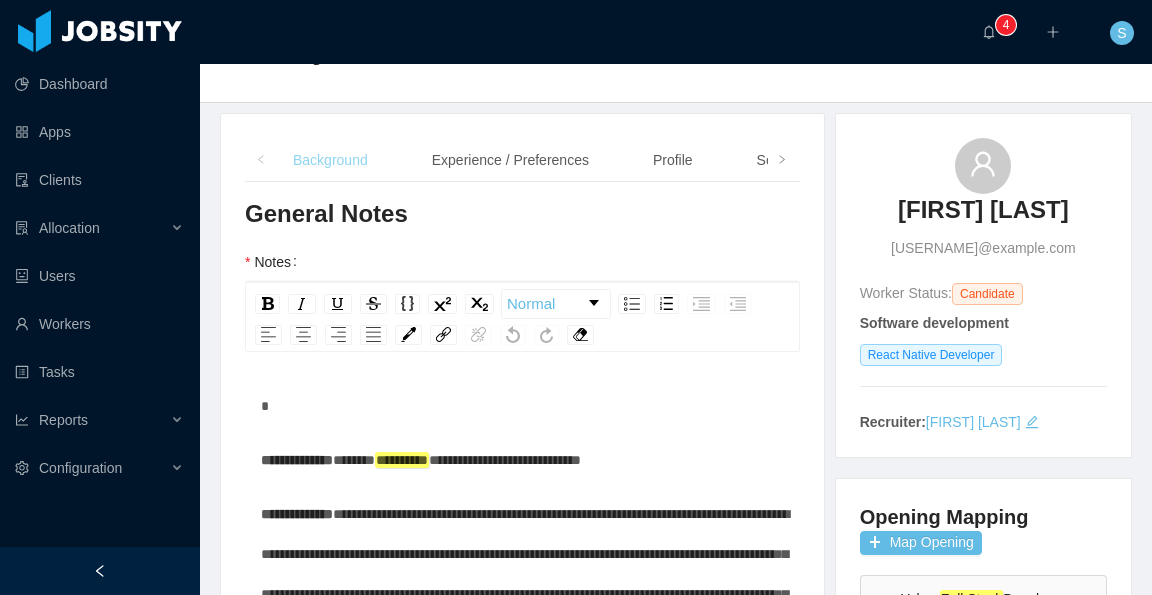 click on "Background" at bounding box center (330, 160) 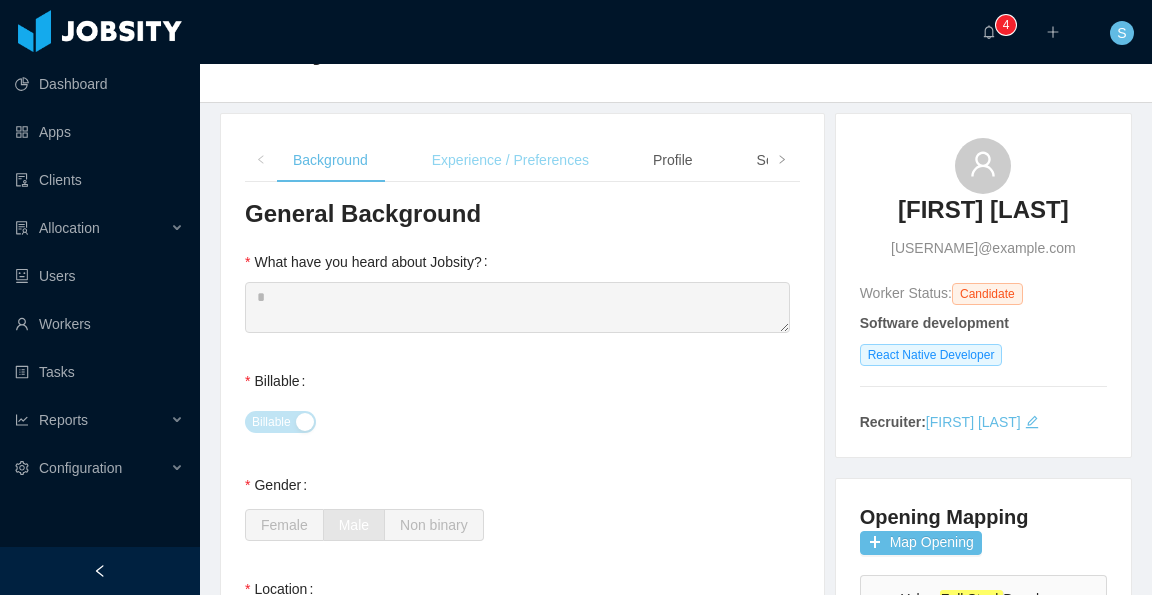 click on "Experience / Preferences" at bounding box center [510, 160] 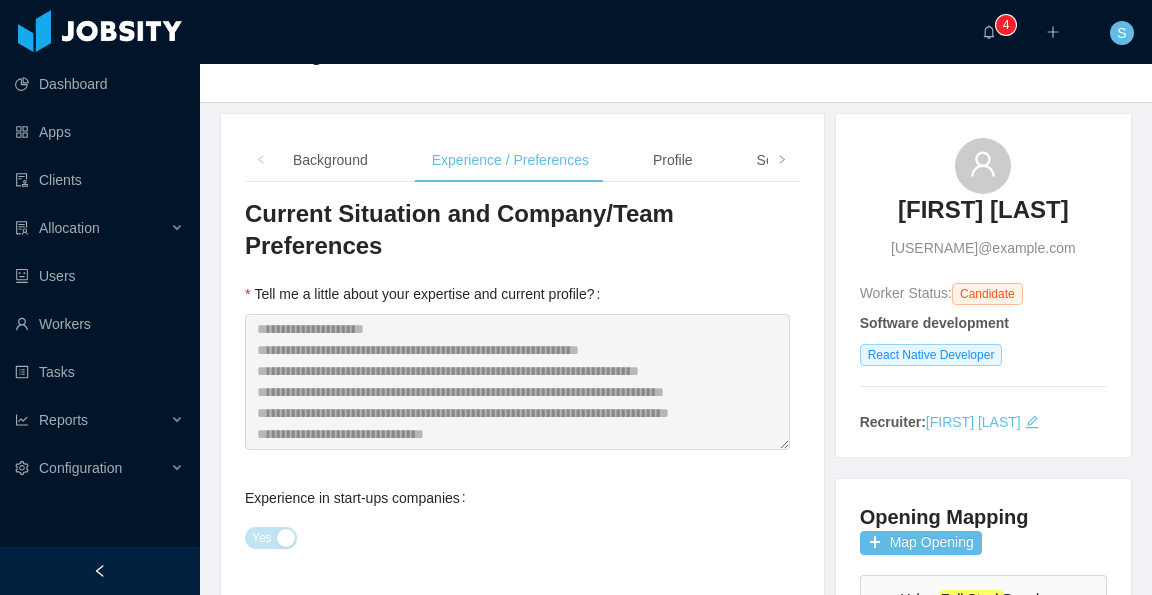 scroll, scrollTop: 0, scrollLeft: 0, axis: both 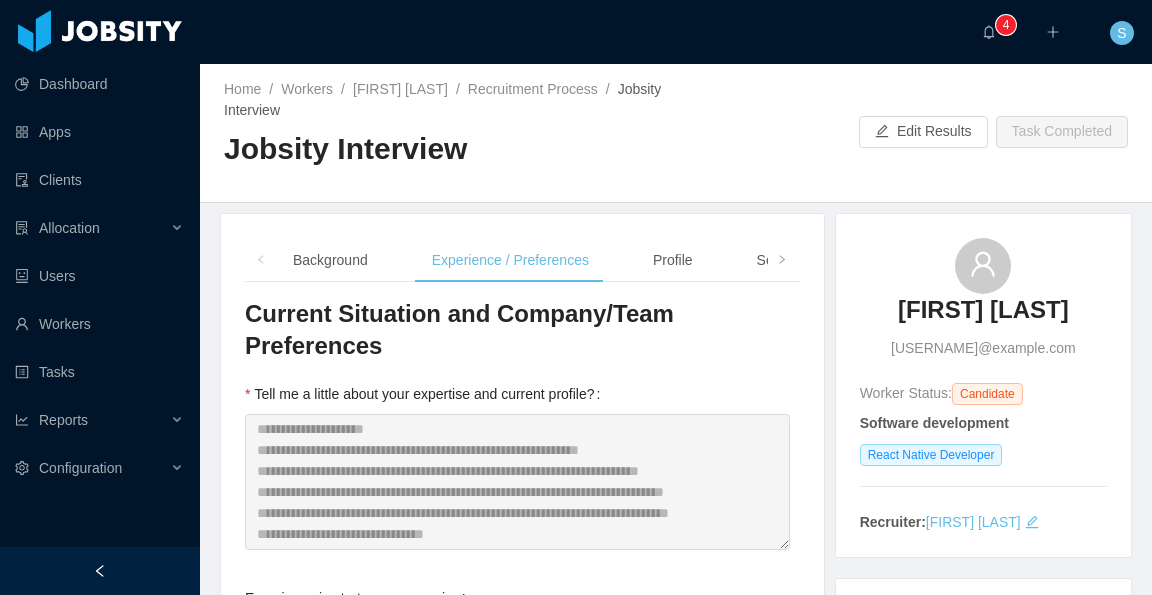 click at bounding box center (763, 132) 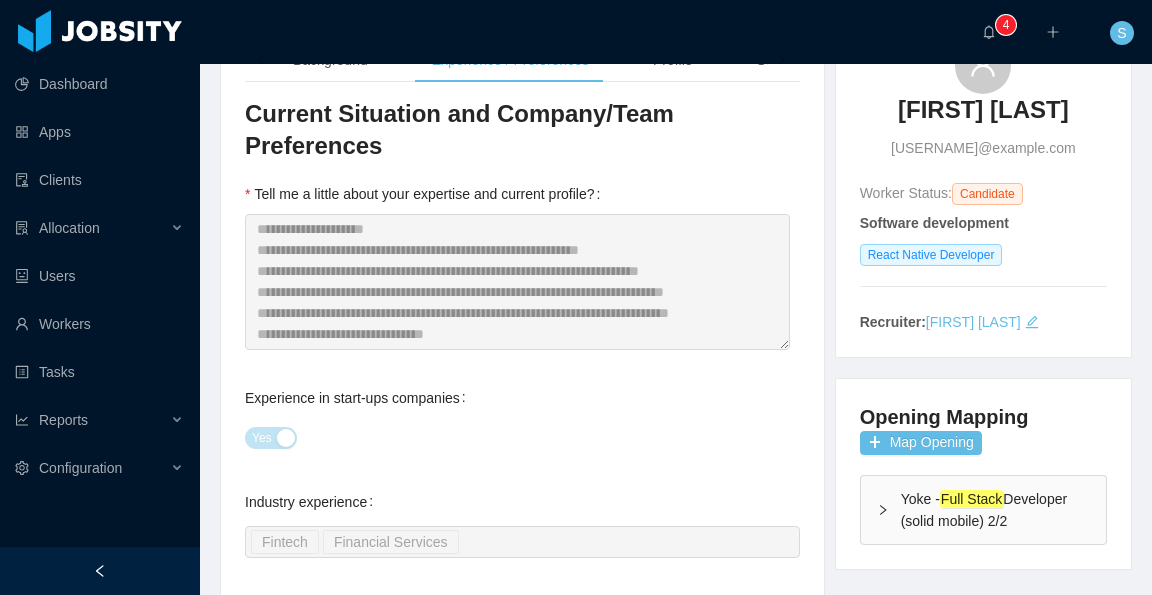 scroll, scrollTop: 42, scrollLeft: 0, axis: vertical 